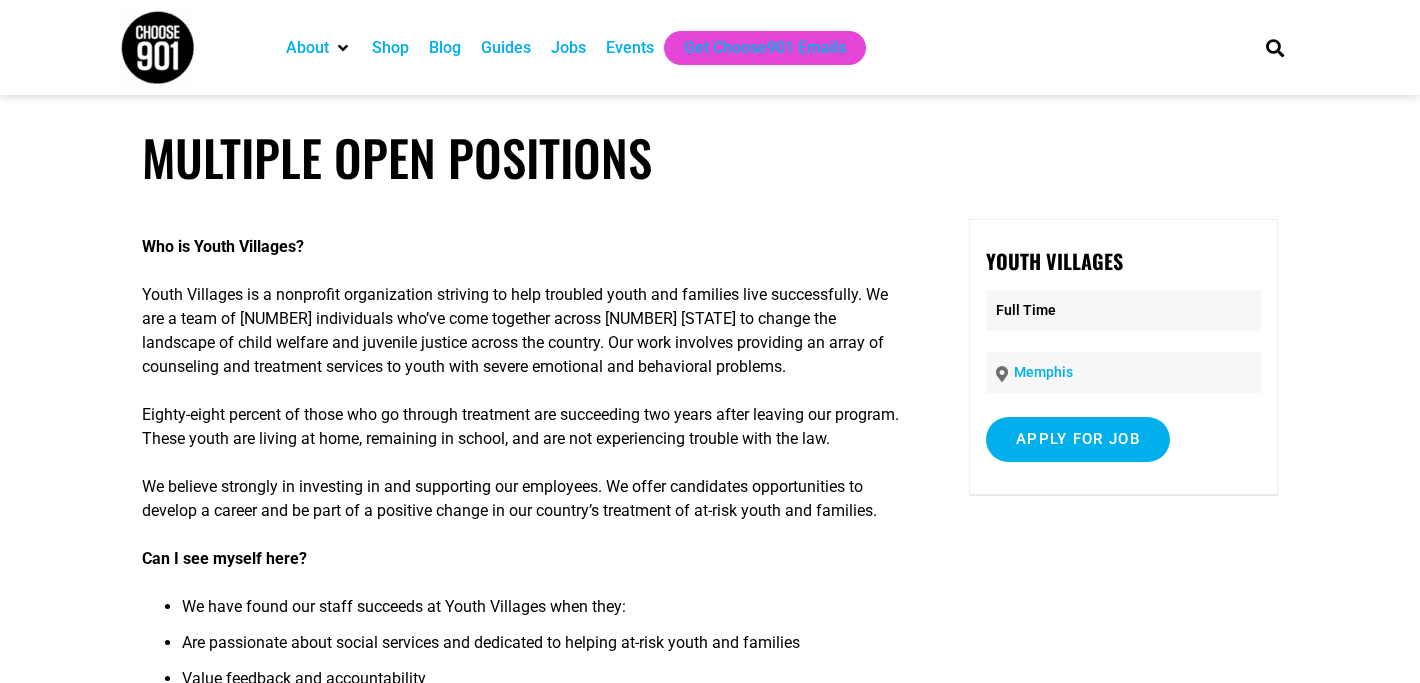 scroll, scrollTop: 0, scrollLeft: 0, axis: both 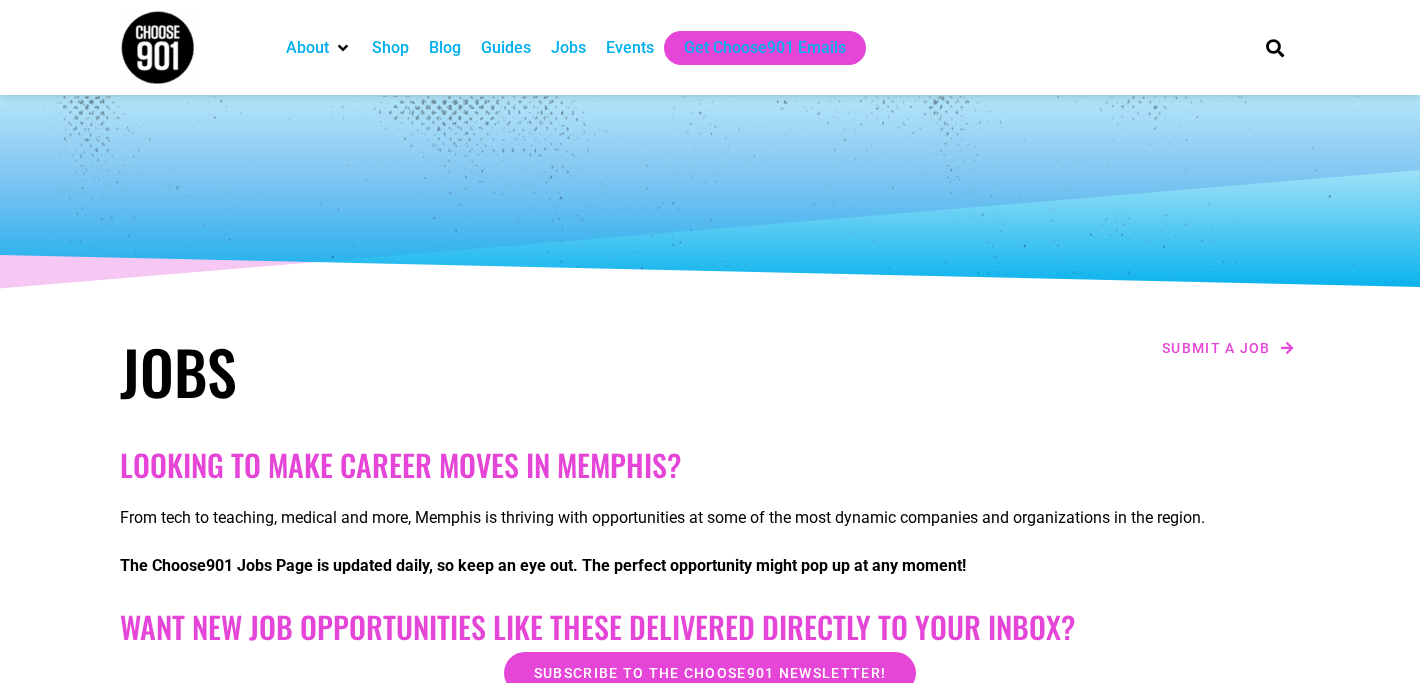 click on "Jobs" at bounding box center (568, 48) 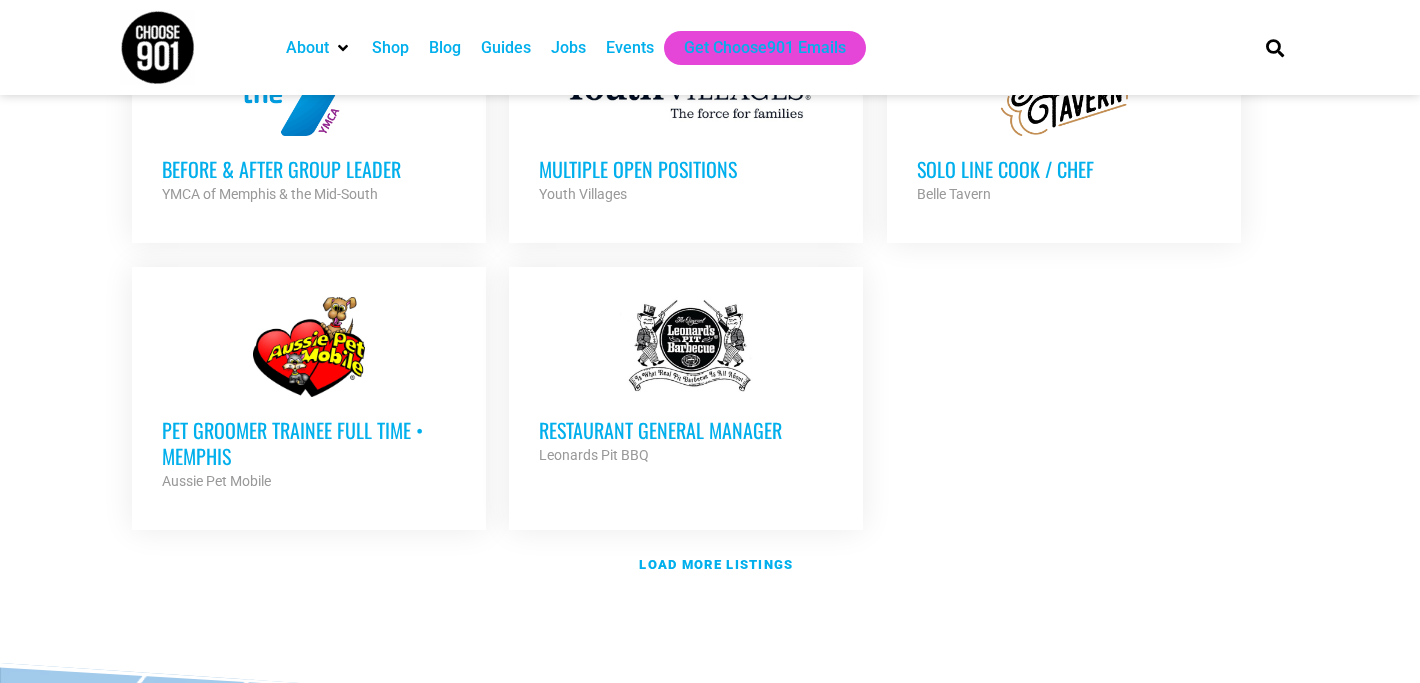 scroll, scrollTop: 2311, scrollLeft: 0, axis: vertical 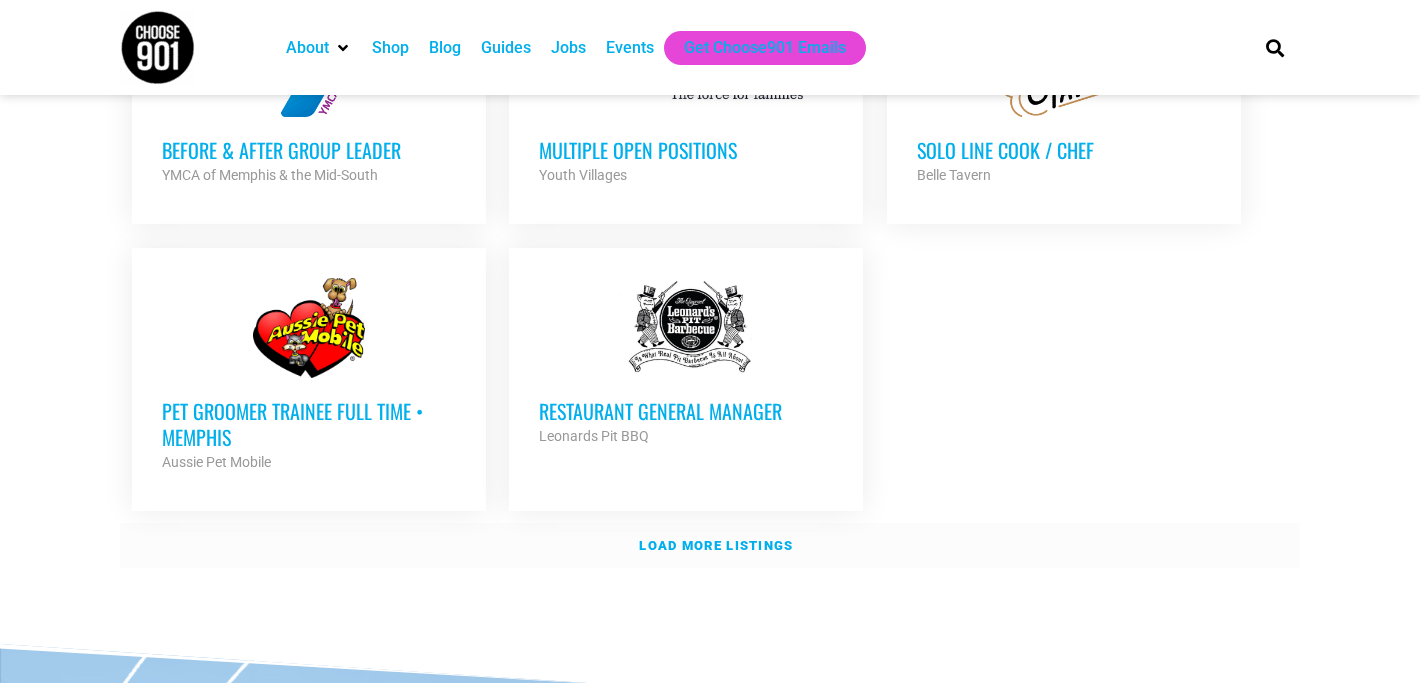 click on "Load more listings" at bounding box center (716, 545) 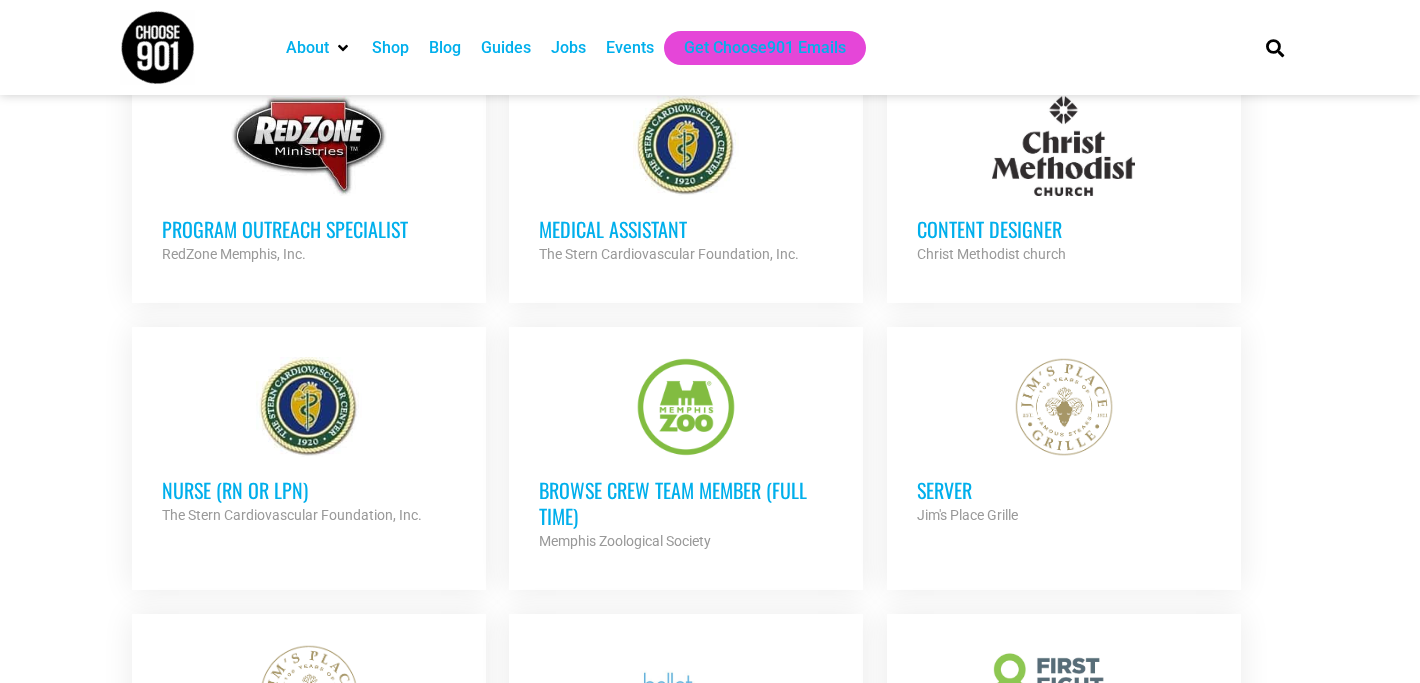 scroll, scrollTop: 3346, scrollLeft: 0, axis: vertical 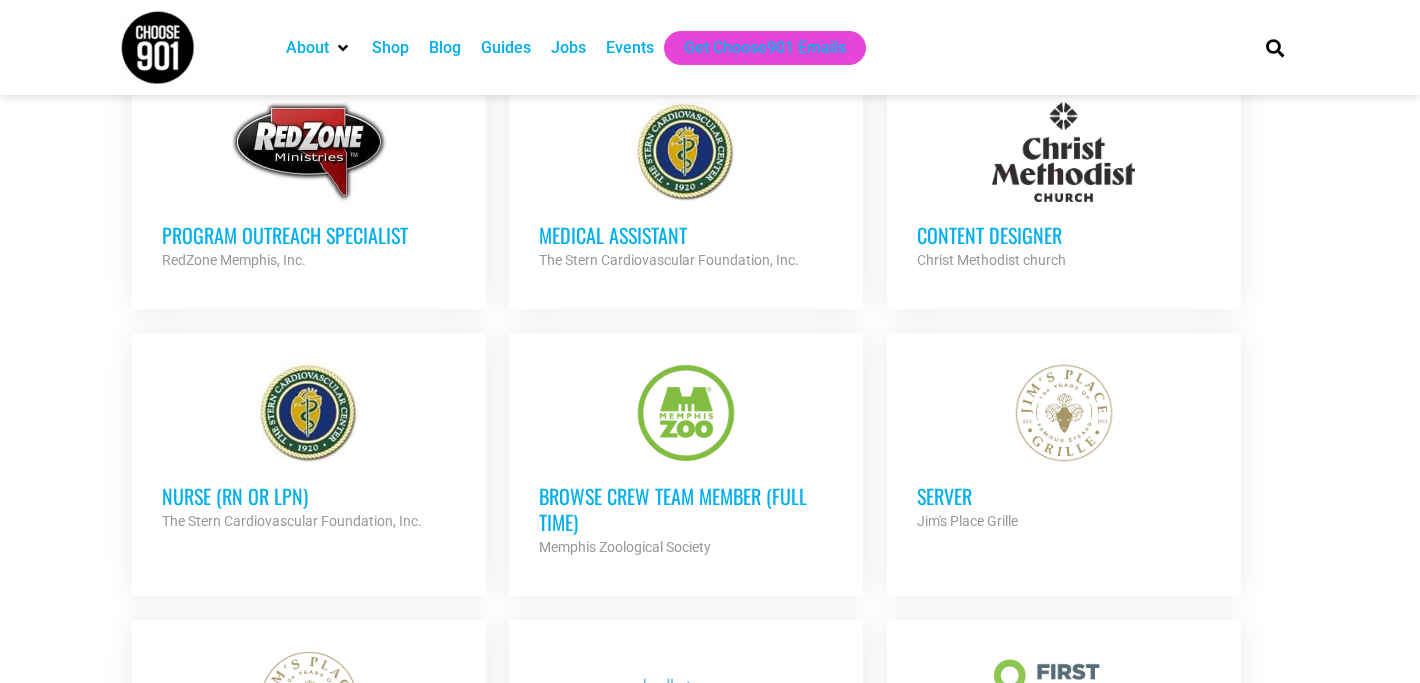 click on "Content Designer" at bounding box center (1064, 235) 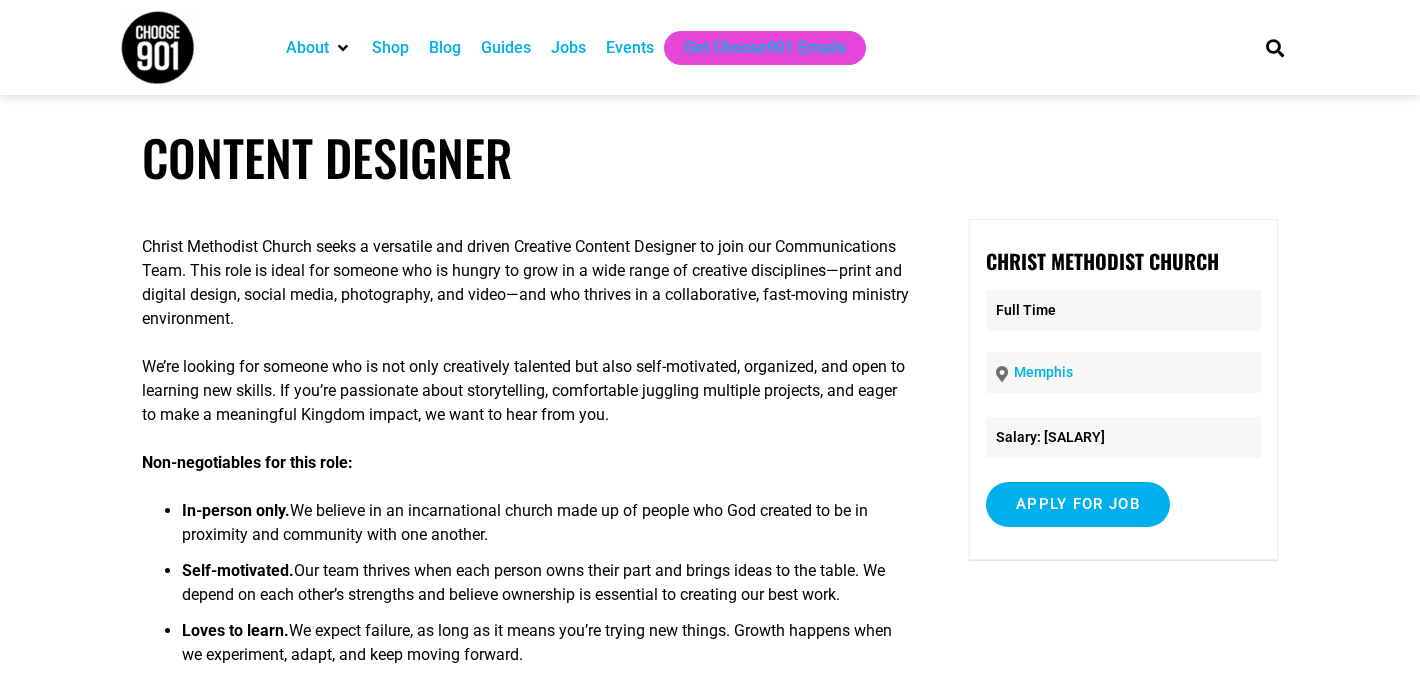 scroll, scrollTop: 0, scrollLeft: 0, axis: both 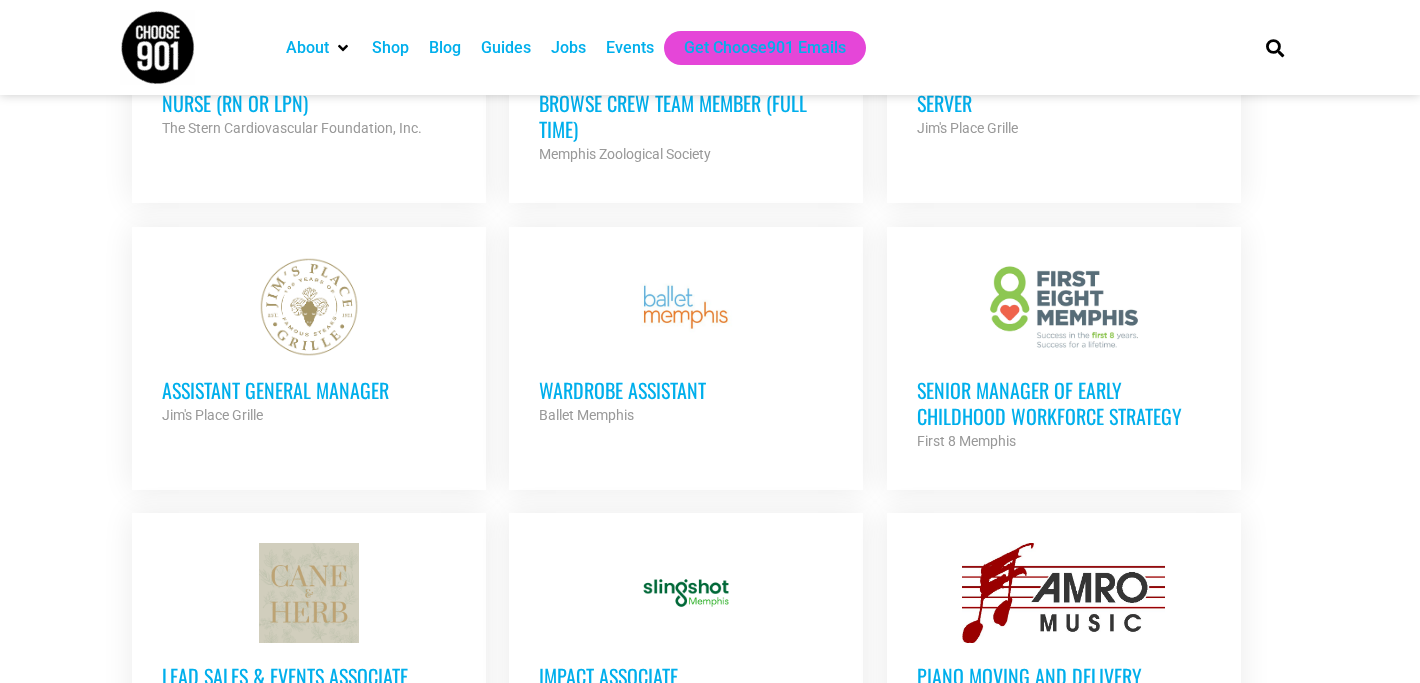 click on "Wardrobe Assistant
Ballet Memphis
Partner Org" at bounding box center (686, 392) 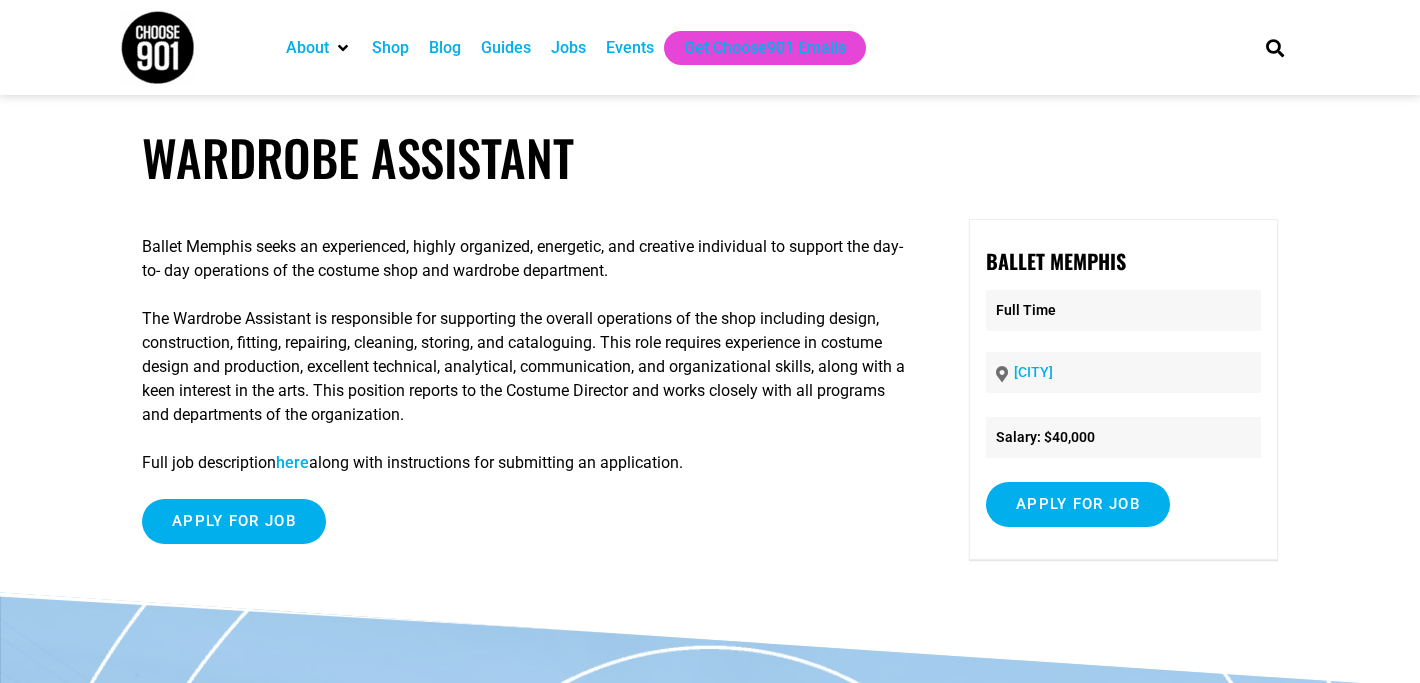 scroll, scrollTop: 0, scrollLeft: 0, axis: both 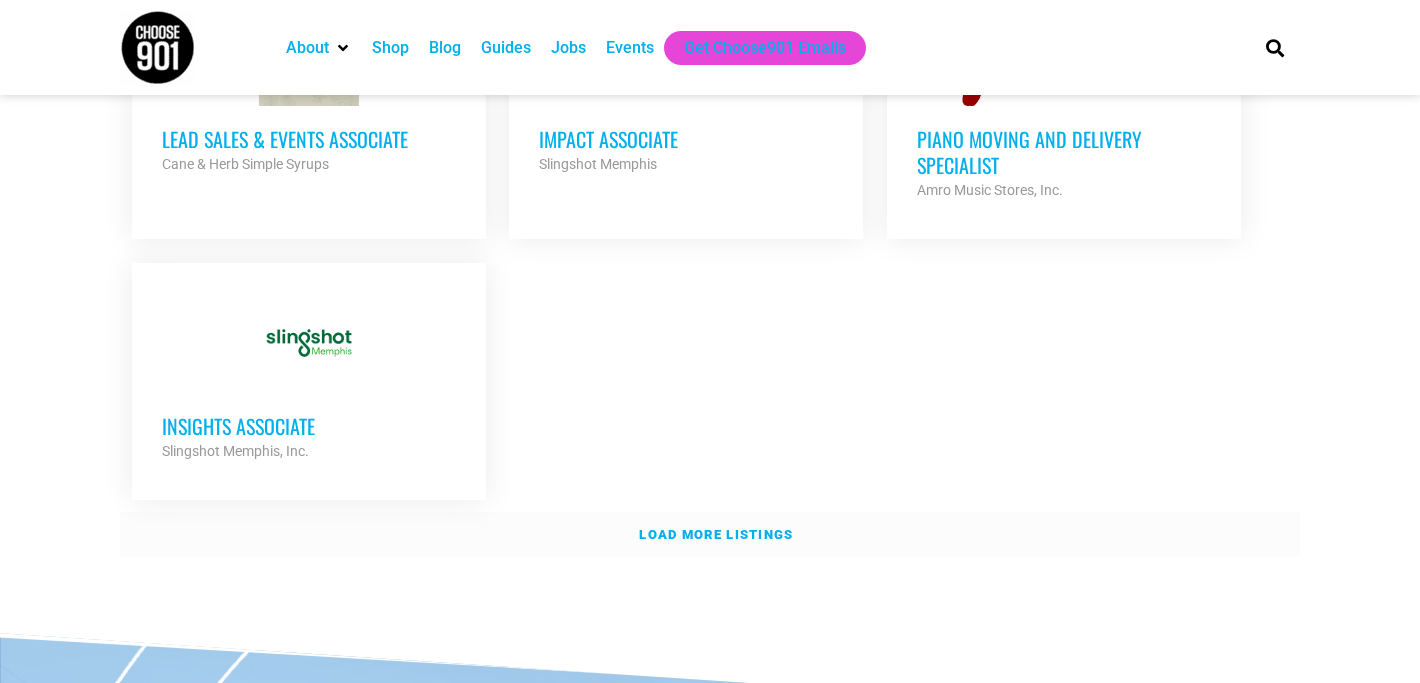 click on "Load more listings" at bounding box center [710, 535] 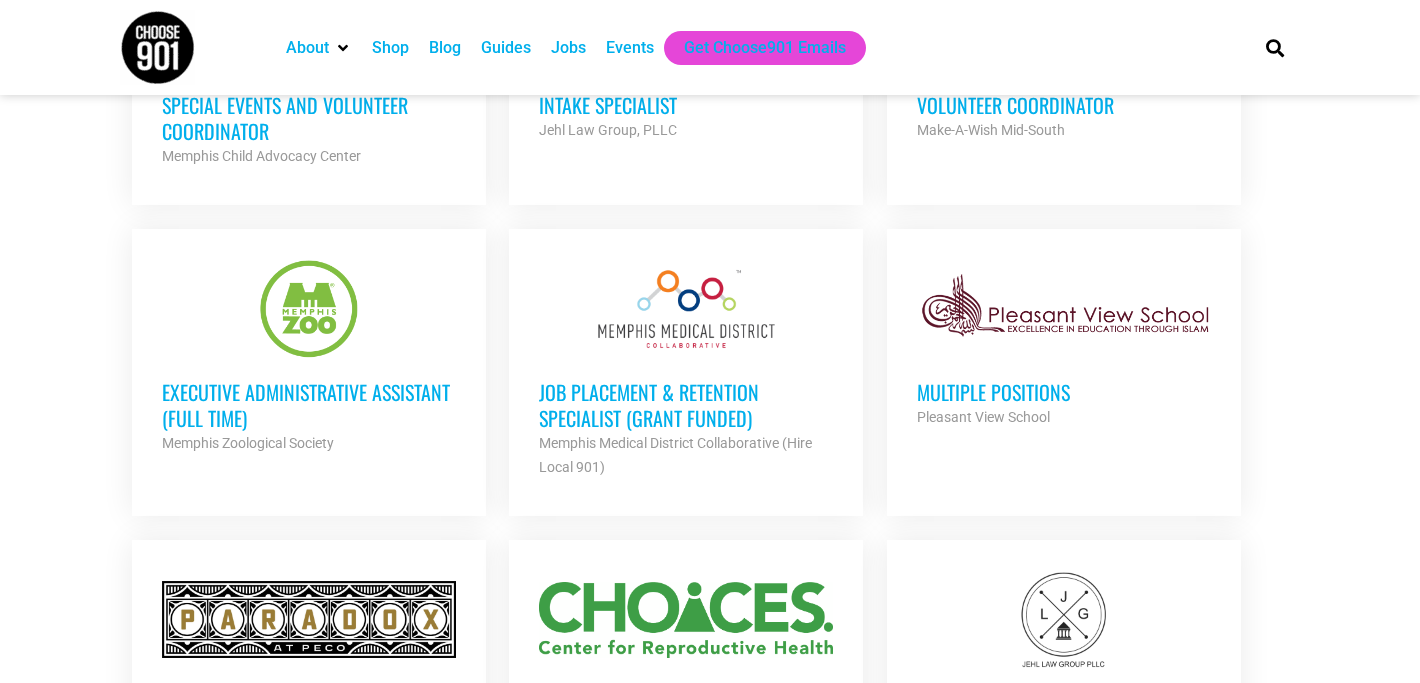 scroll, scrollTop: 4854, scrollLeft: 0, axis: vertical 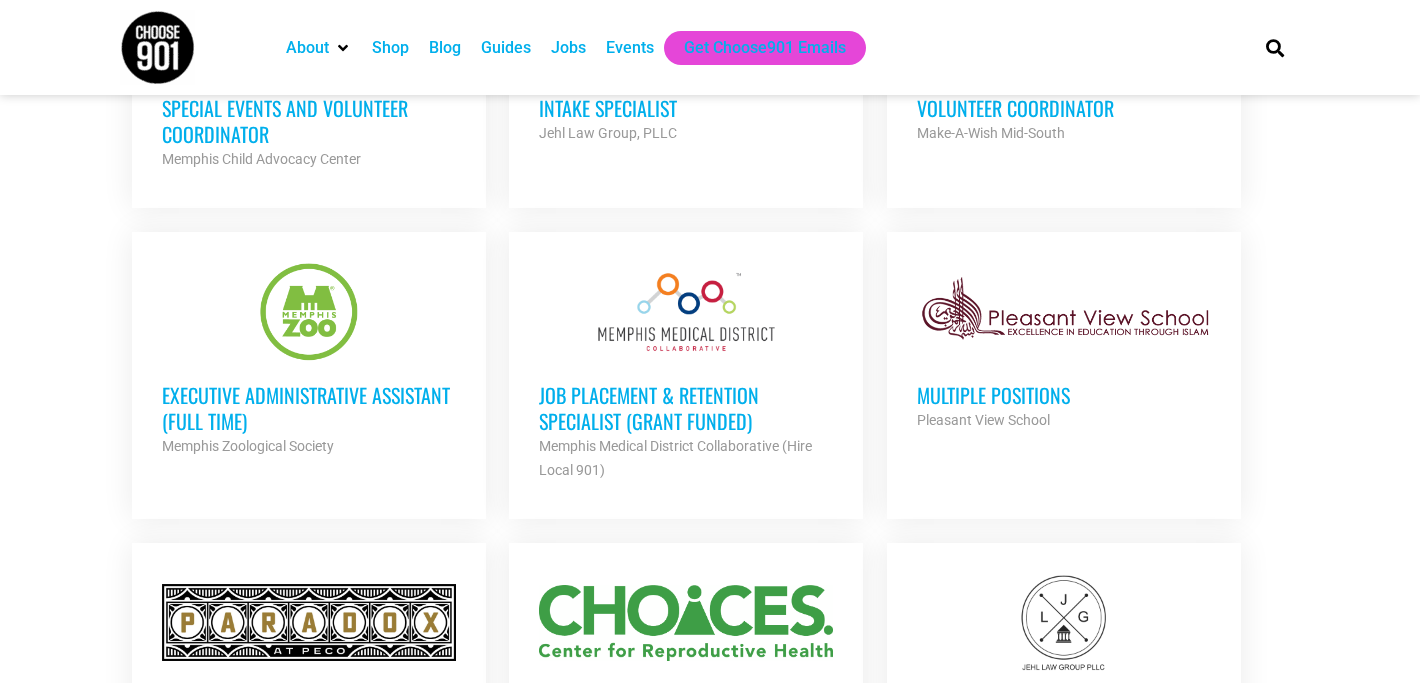 click on "Executive Administrative Assistant (Full Time)" at bounding box center (309, 408) 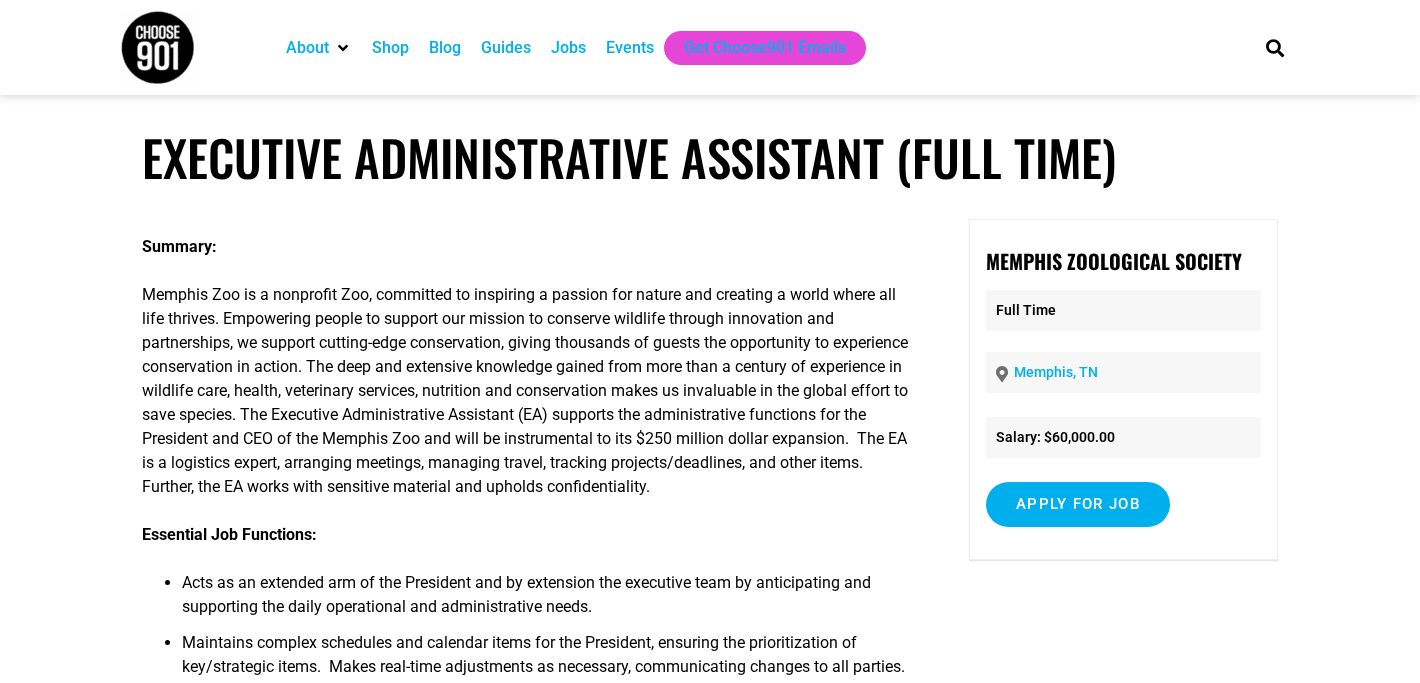 scroll, scrollTop: 0, scrollLeft: 0, axis: both 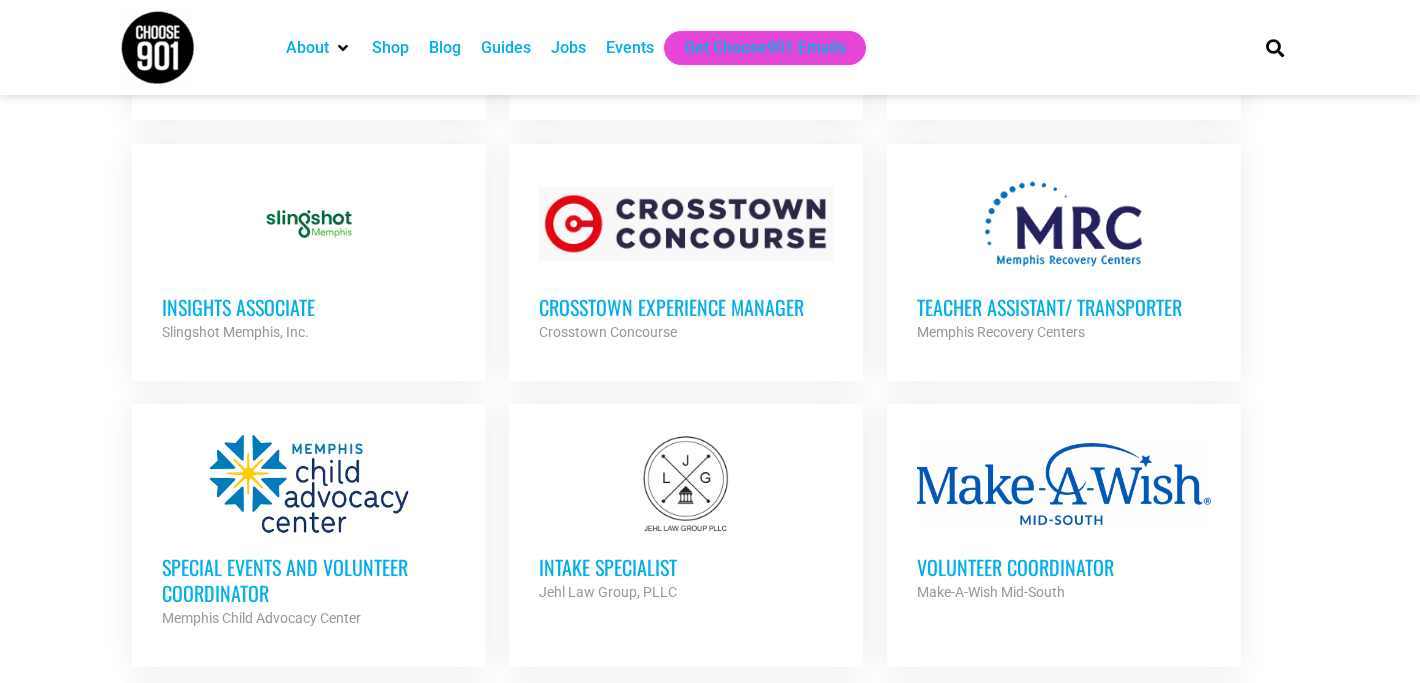 click on "Jobs" at bounding box center [568, 48] 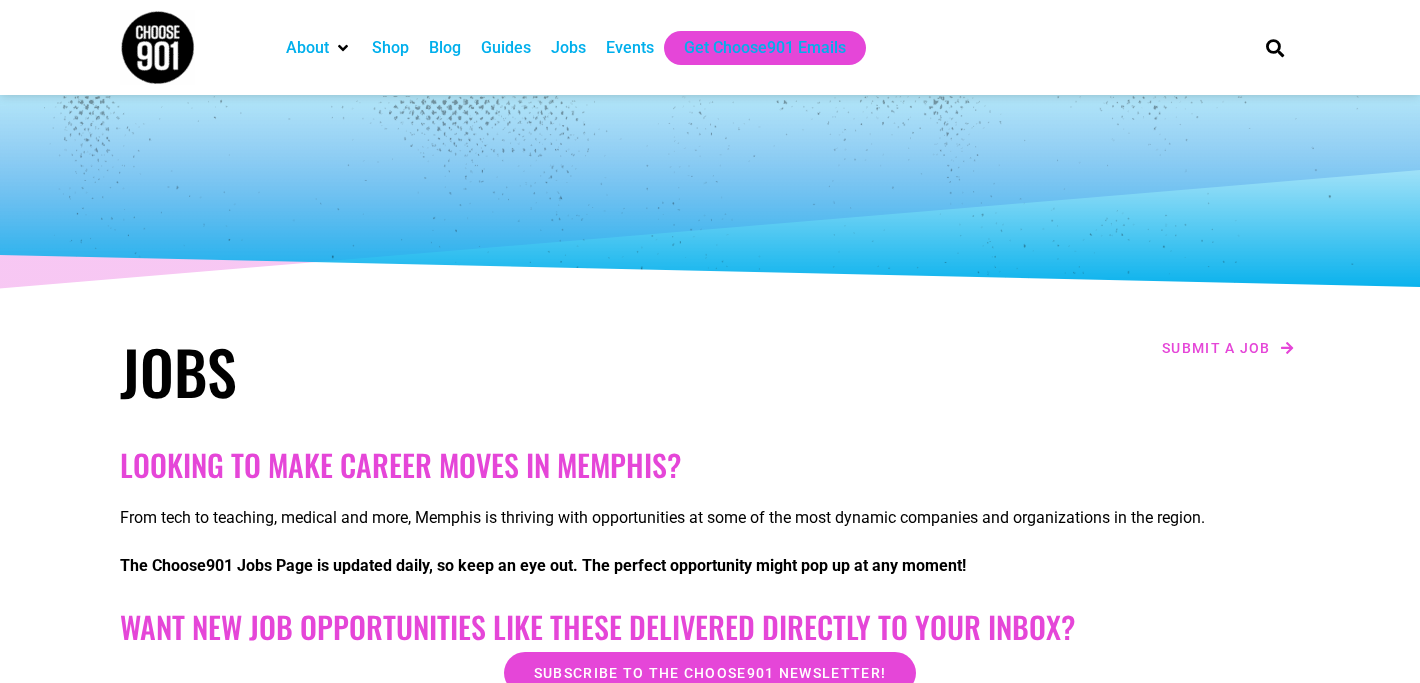 scroll, scrollTop: 0, scrollLeft: 0, axis: both 